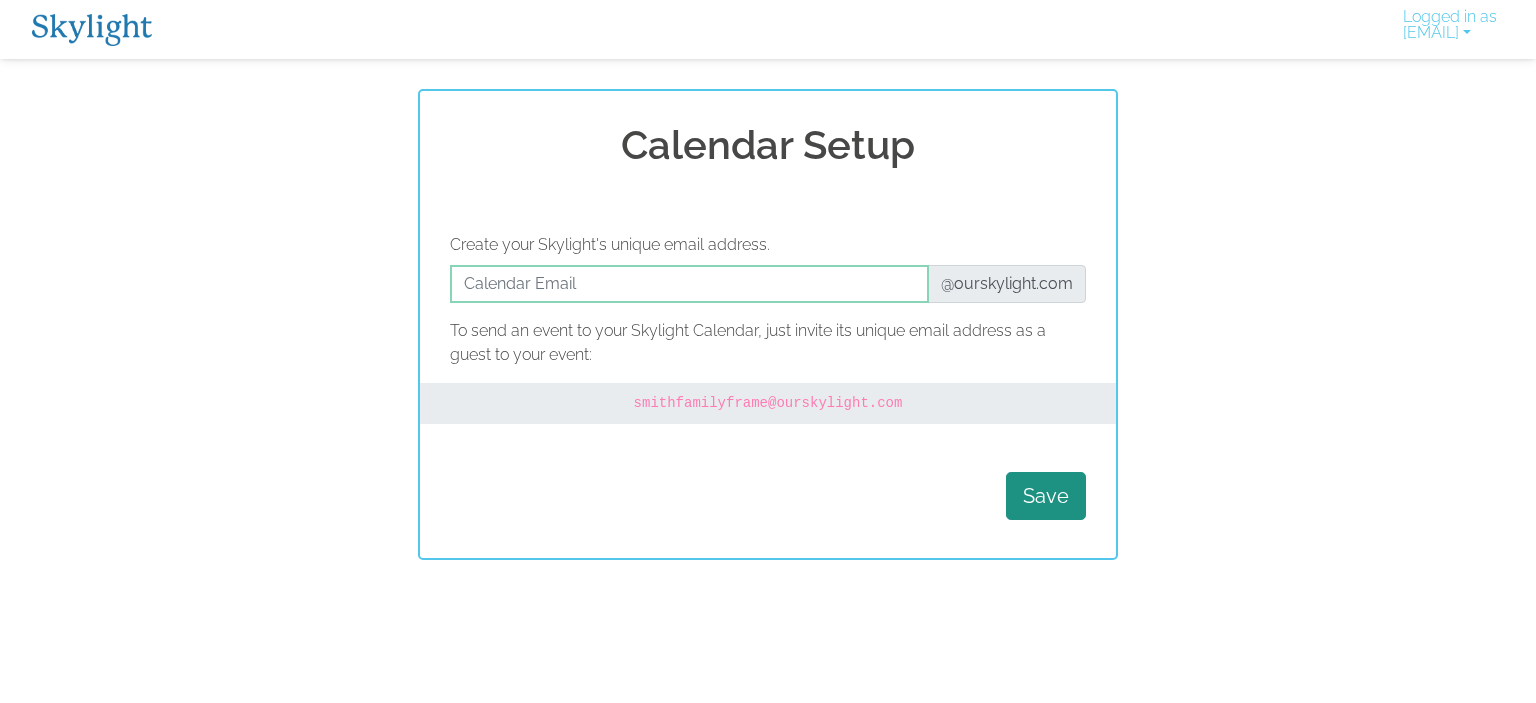 scroll, scrollTop: 0, scrollLeft: 0, axis: both 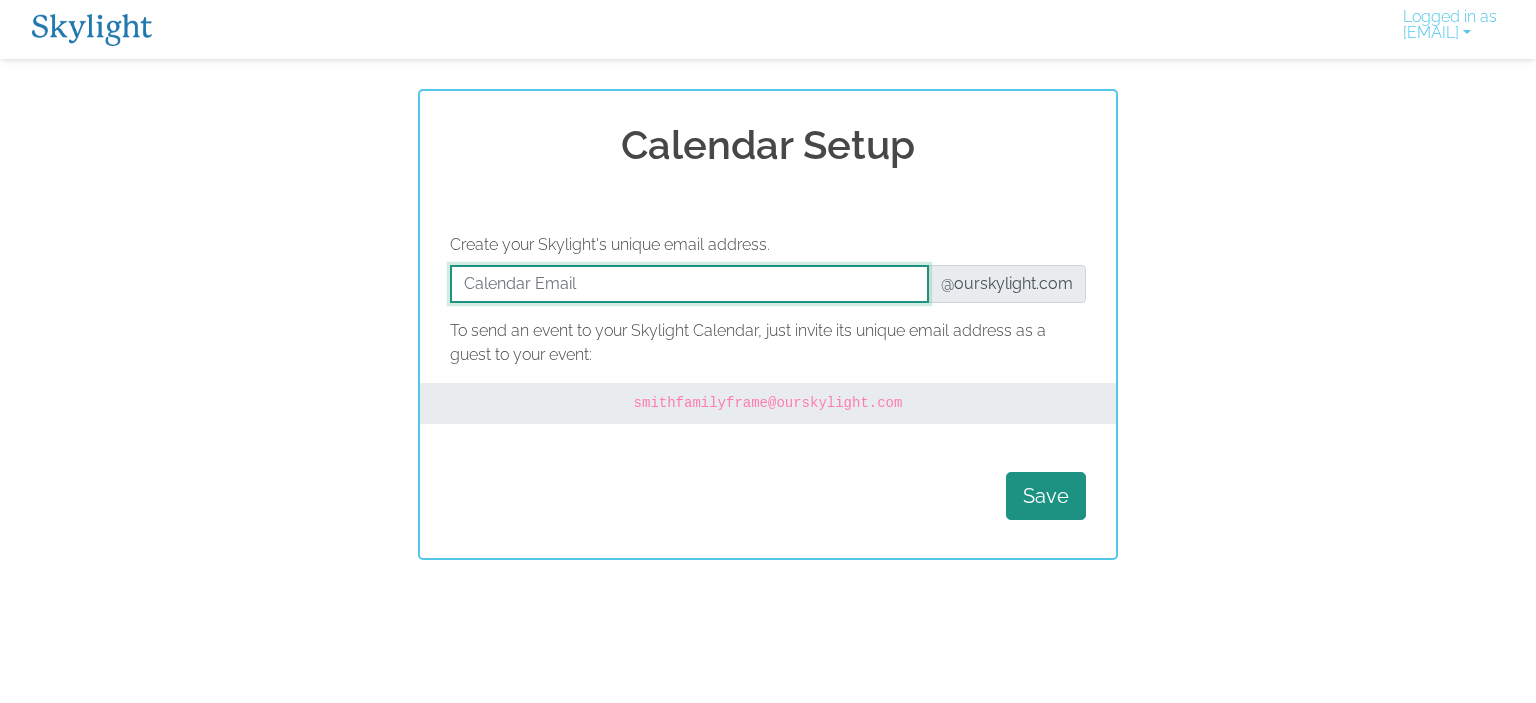click at bounding box center [689, 284] 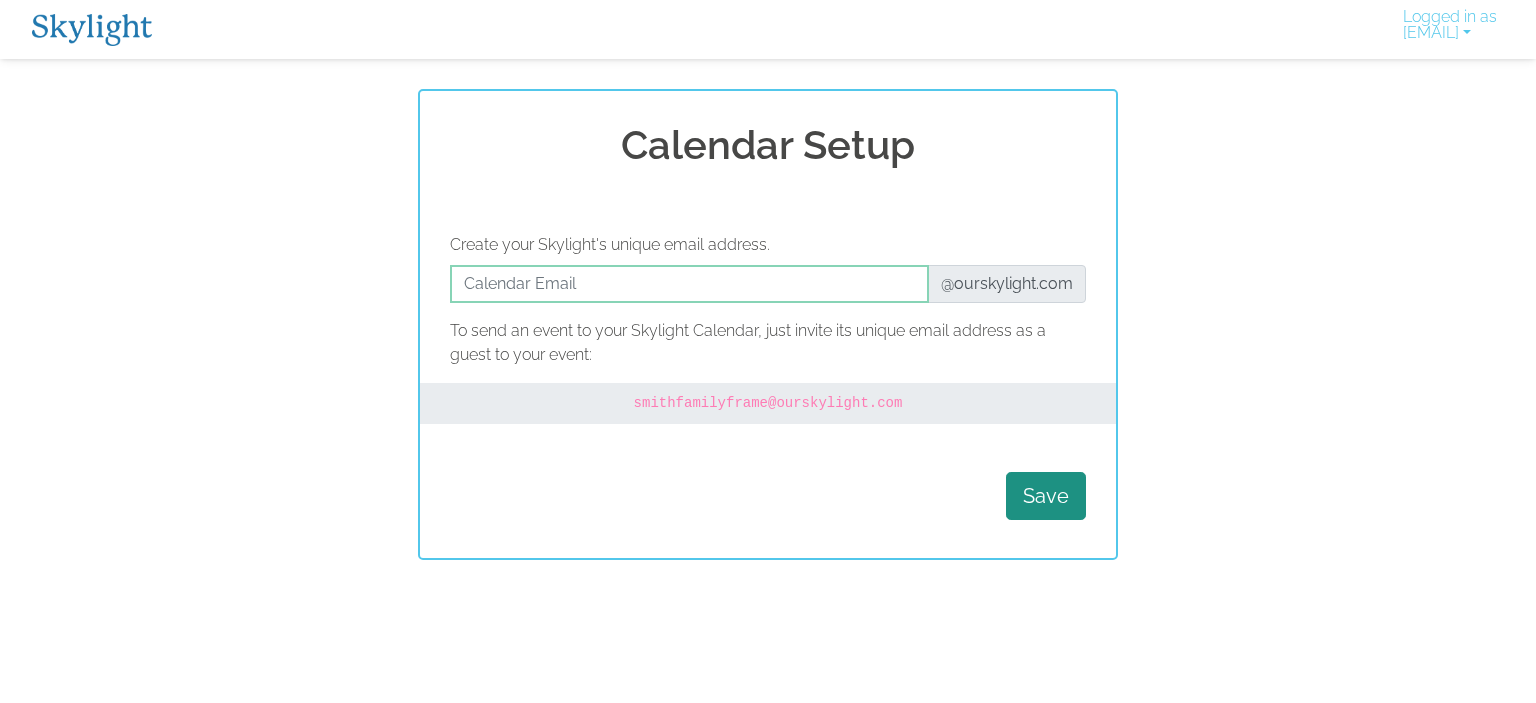 click on "Calendar Setup Create your Skylight's unique email address.   @ourskylight.com To send an event to your Skylight Calendar, just invite its unique email address as a guest to your event: smithfamilyframe @ourskylight.com Save" at bounding box center (768, 324) 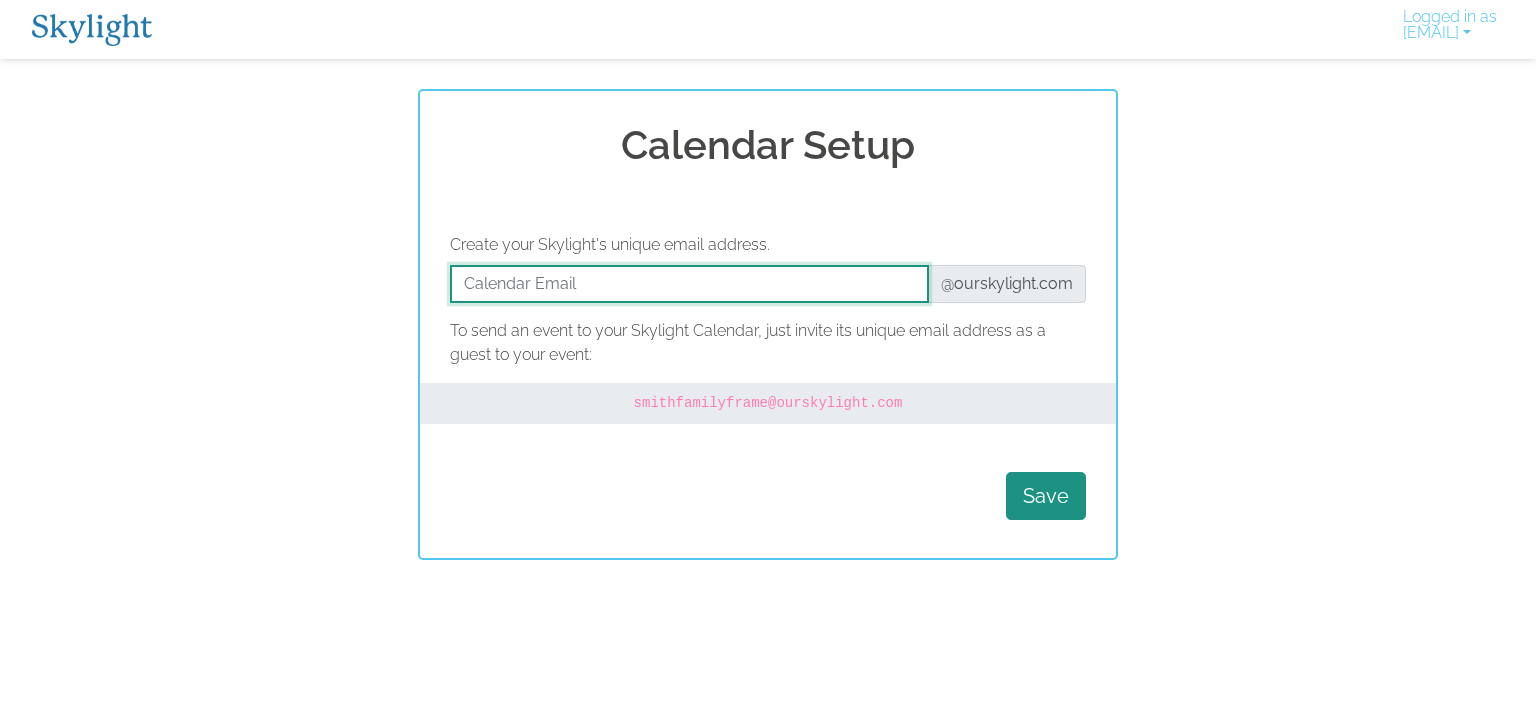 click at bounding box center [689, 284] 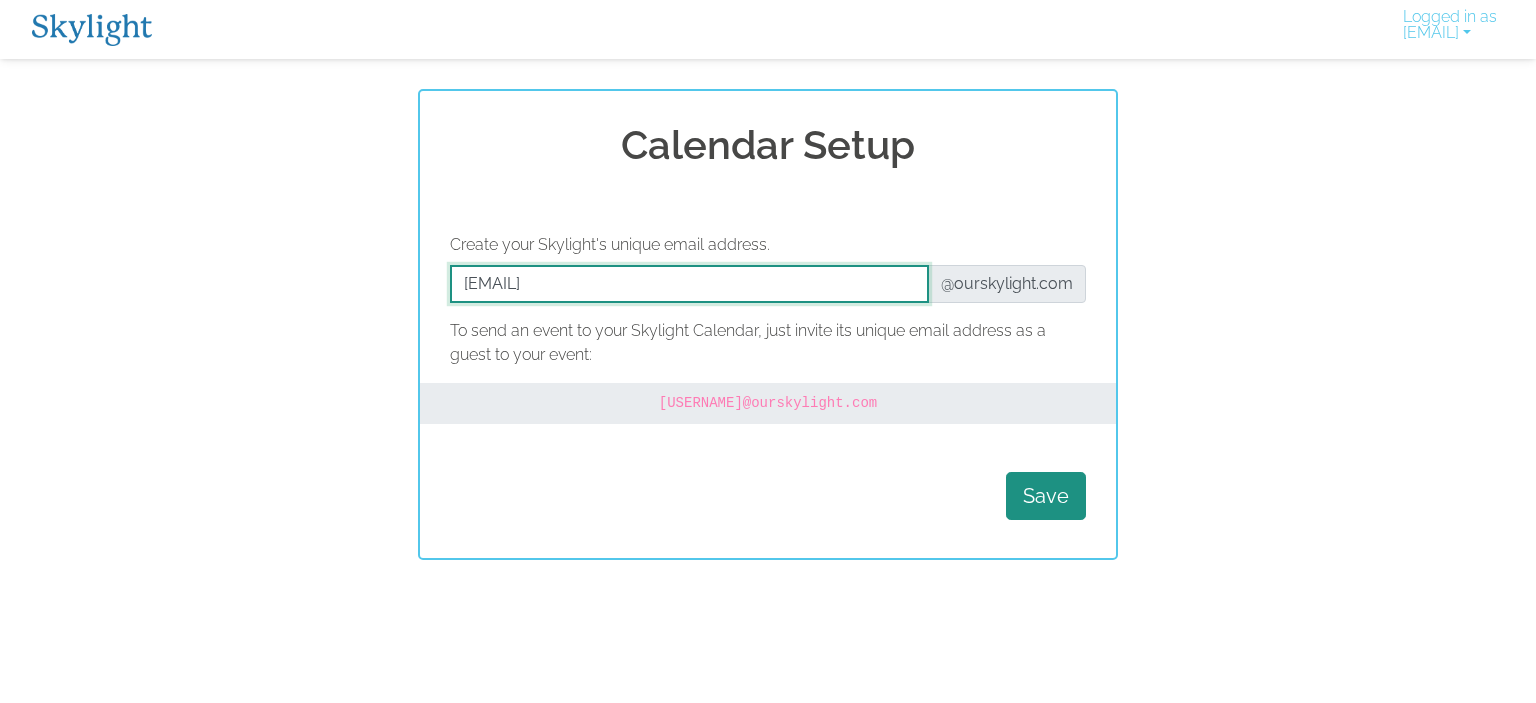 drag, startPoint x: 675, startPoint y: 288, endPoint x: 580, endPoint y: 290, distance: 95.02105 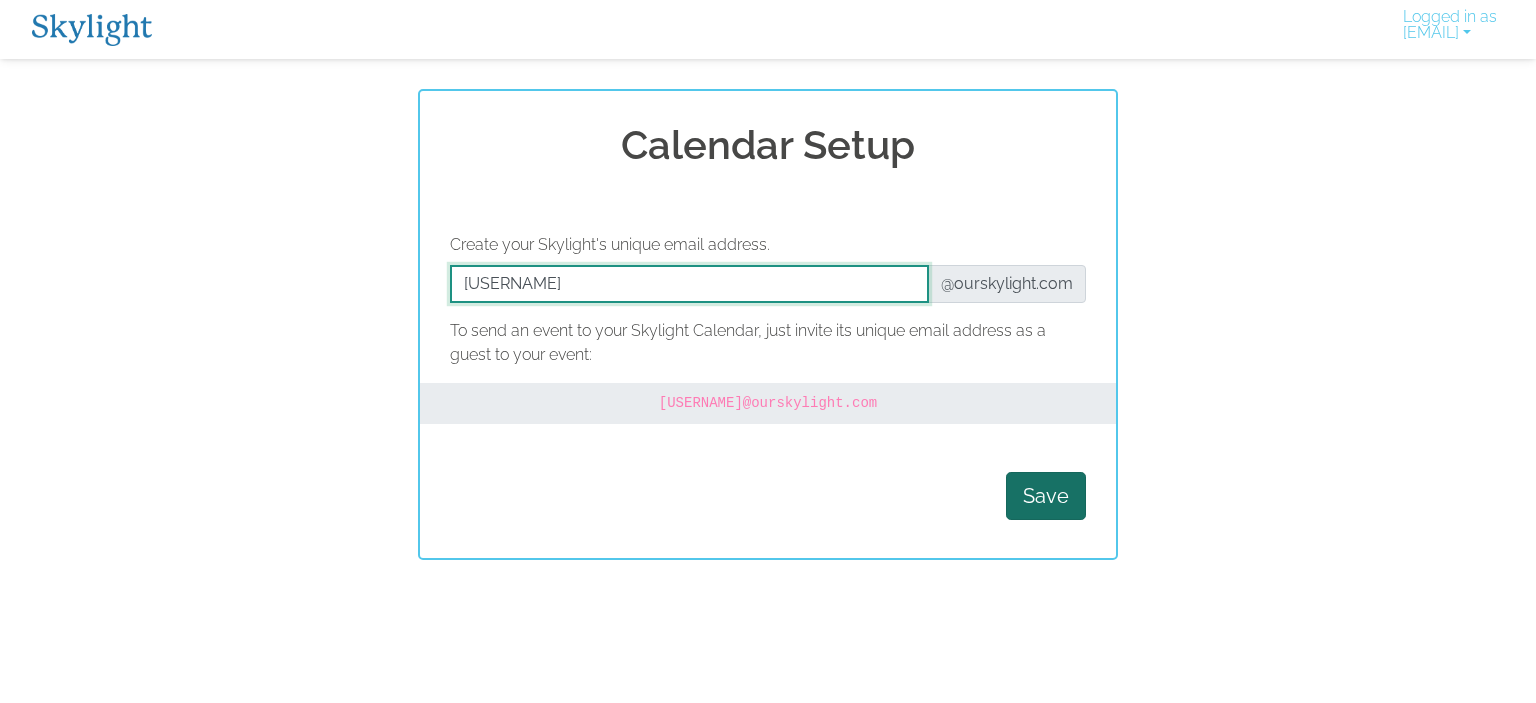 type on "chrisandjeriross" 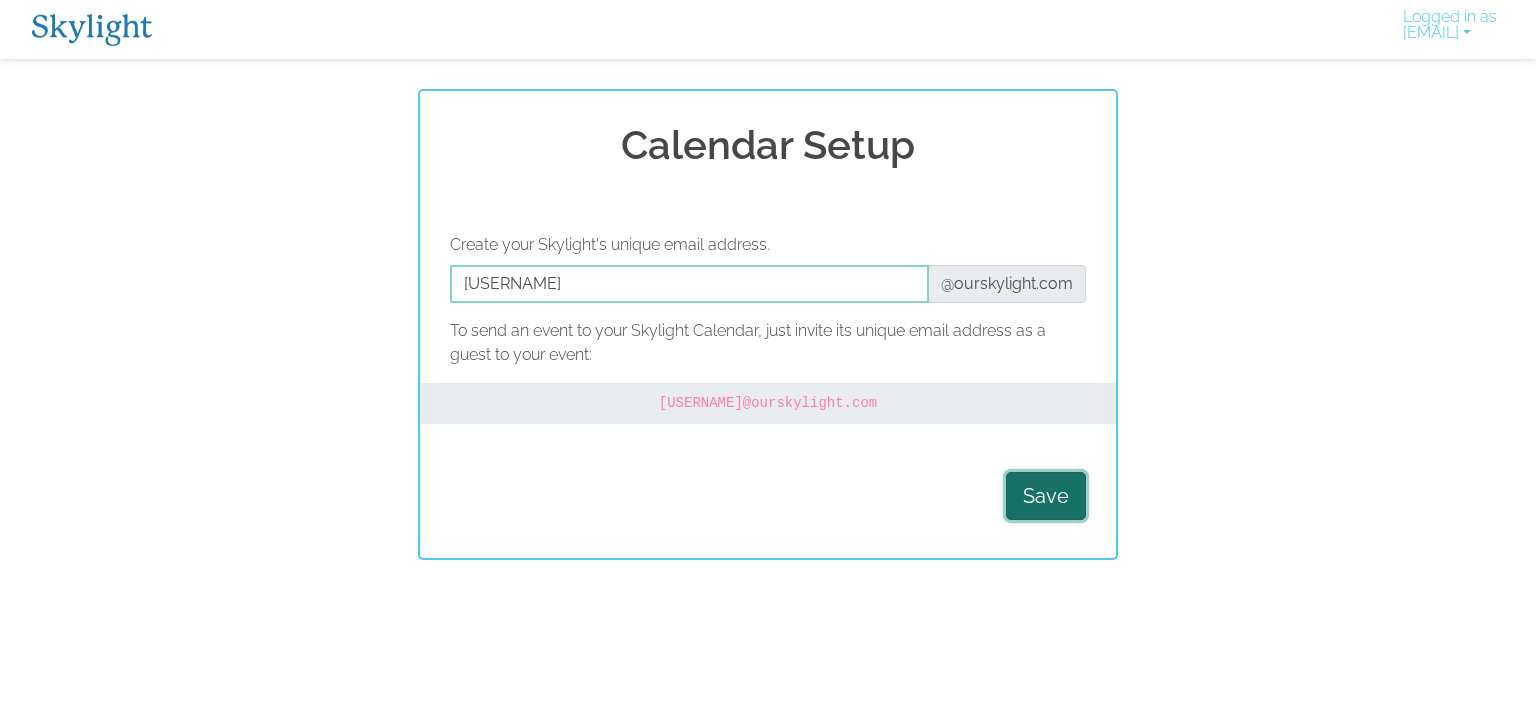 click on "Save" at bounding box center [1046, 496] 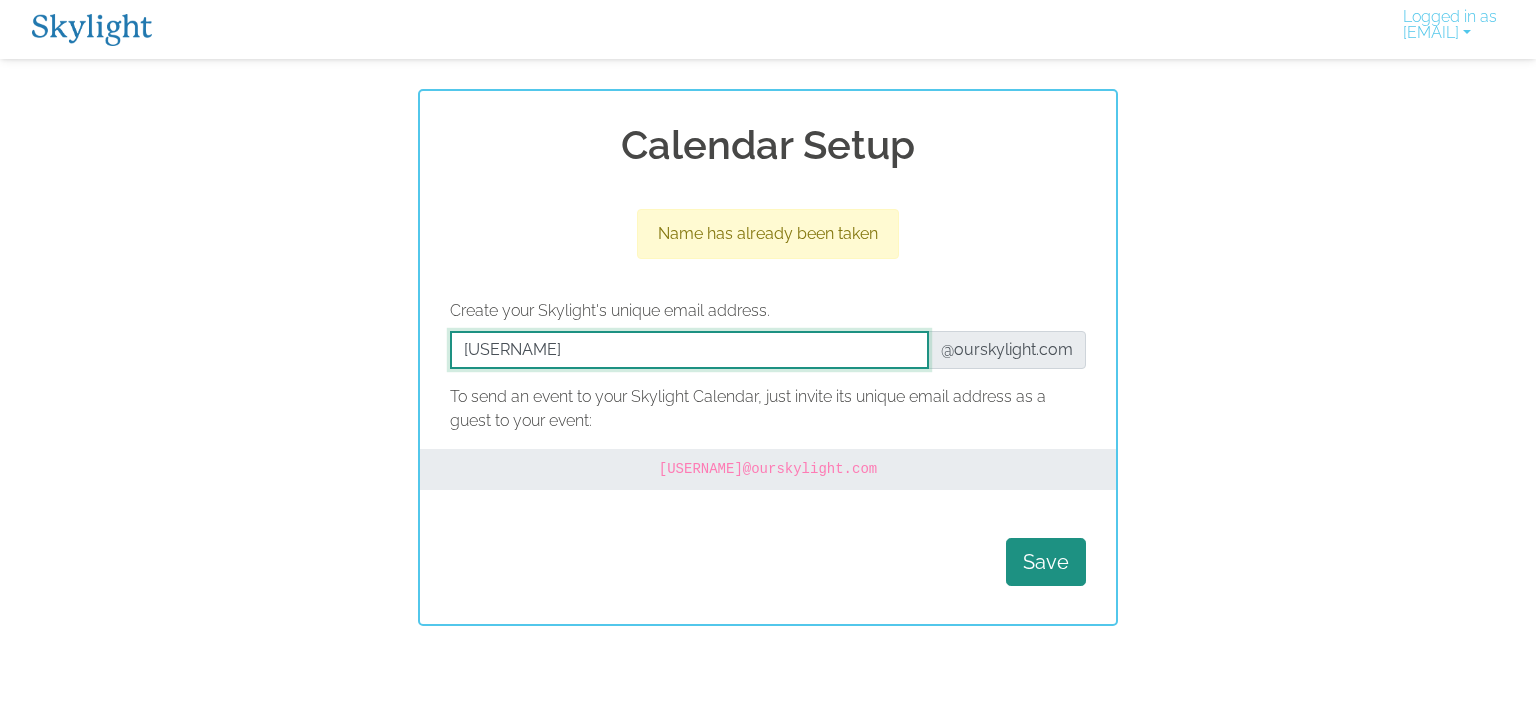 drag, startPoint x: 664, startPoint y: 358, endPoint x: 319, endPoint y: 357, distance: 345.00143 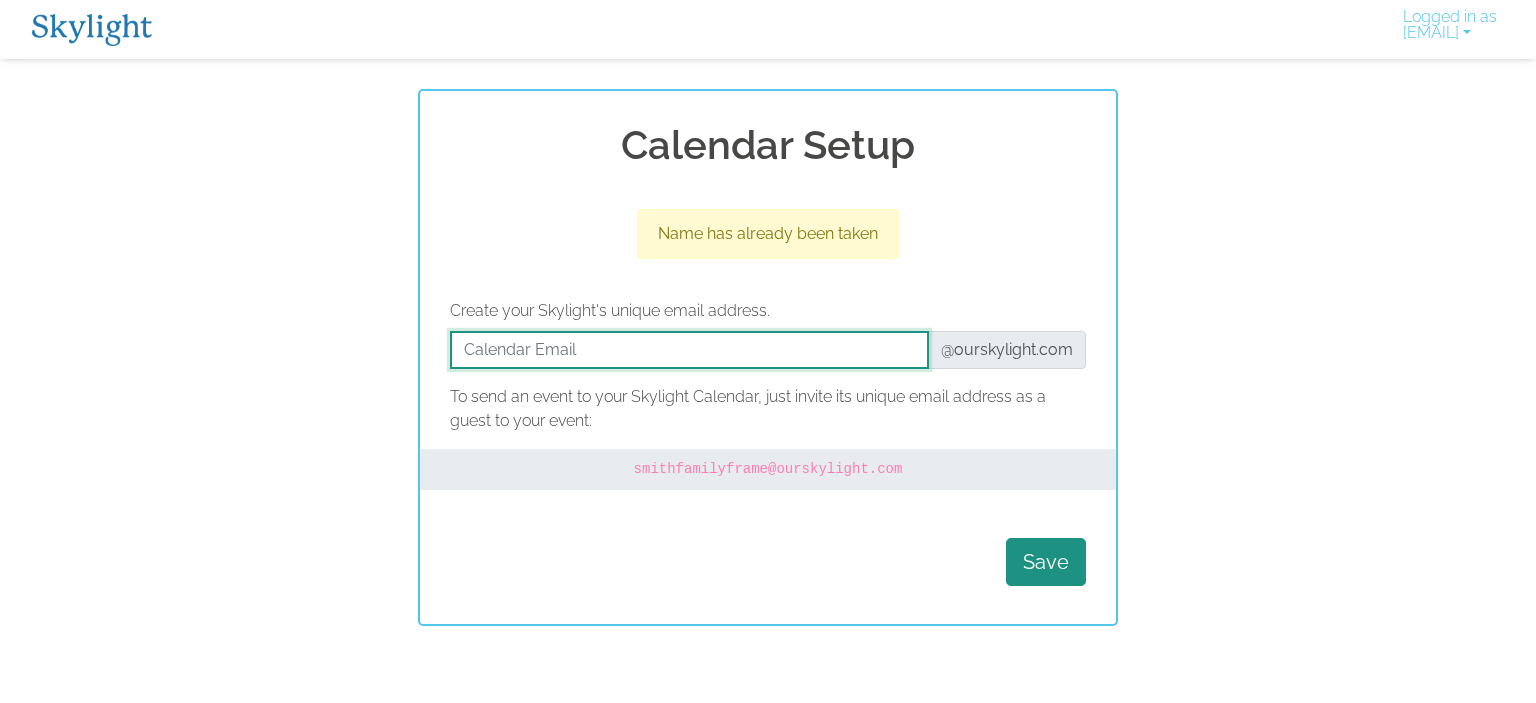 type 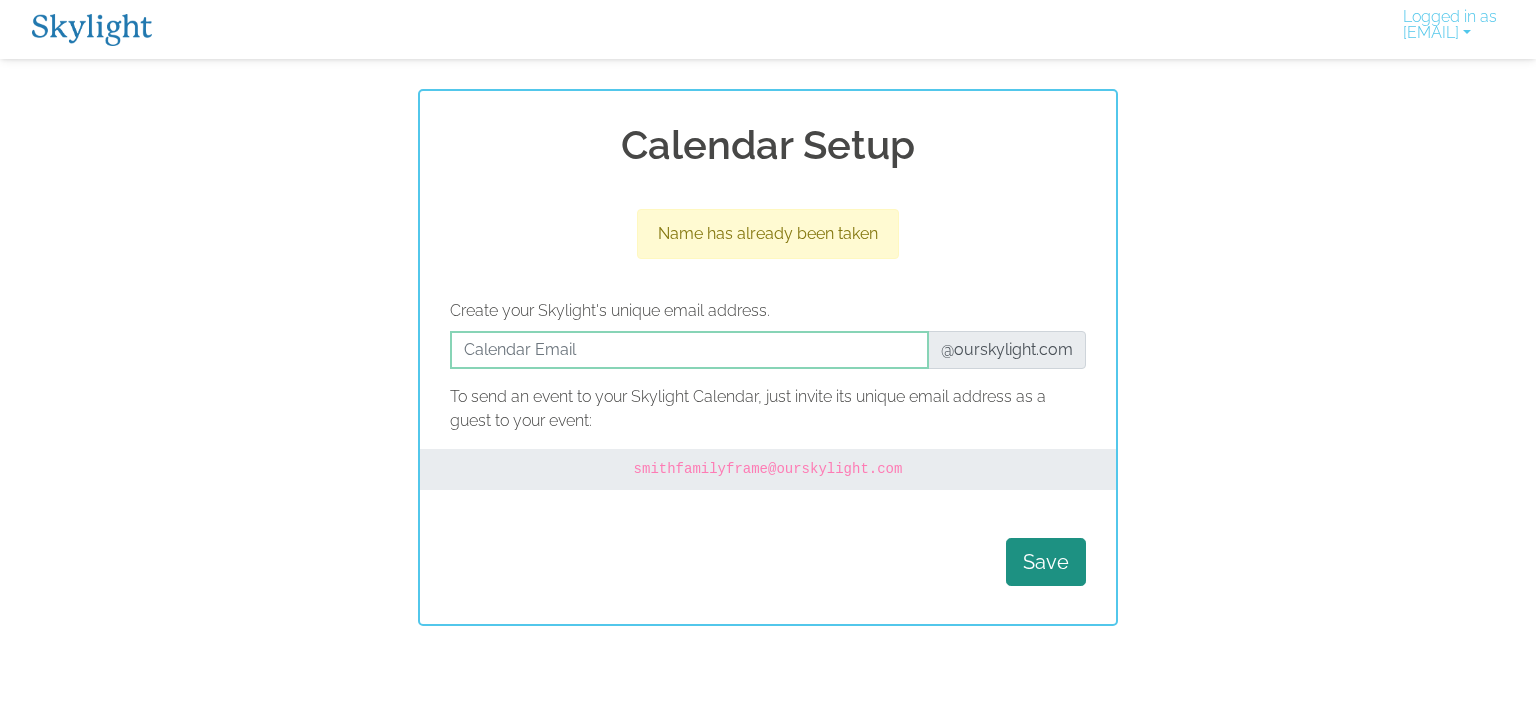 click on "Calendar Setup Name has already been taken Create your Skylight's unique email address.   @ourskylight.com To send an event to your Skylight Calendar, just invite its unique email address as a guest to your event: smithfamilyframe @ourskylight.com Save" at bounding box center (768, 357) 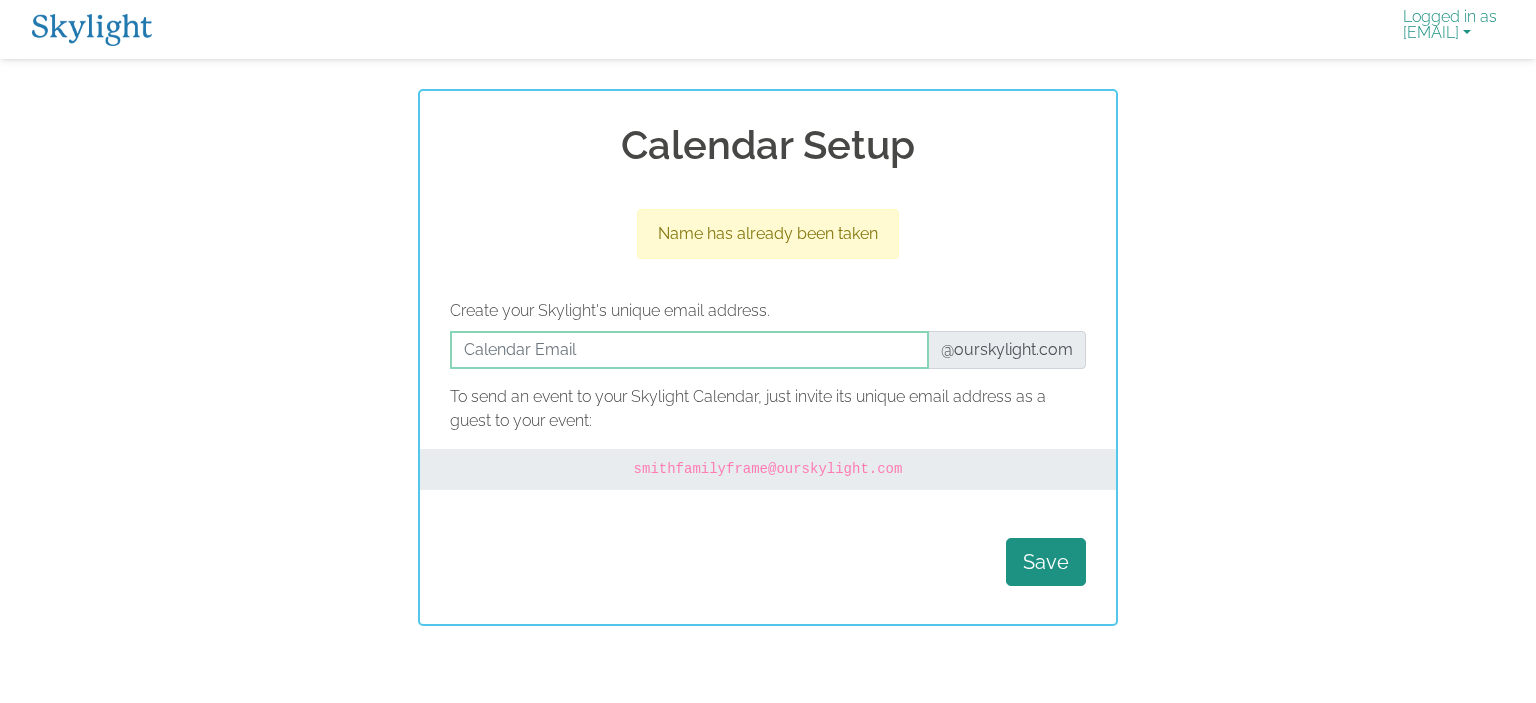 click on "Logged in as chrisandjeriross@gmail.com" at bounding box center [1450, 29] 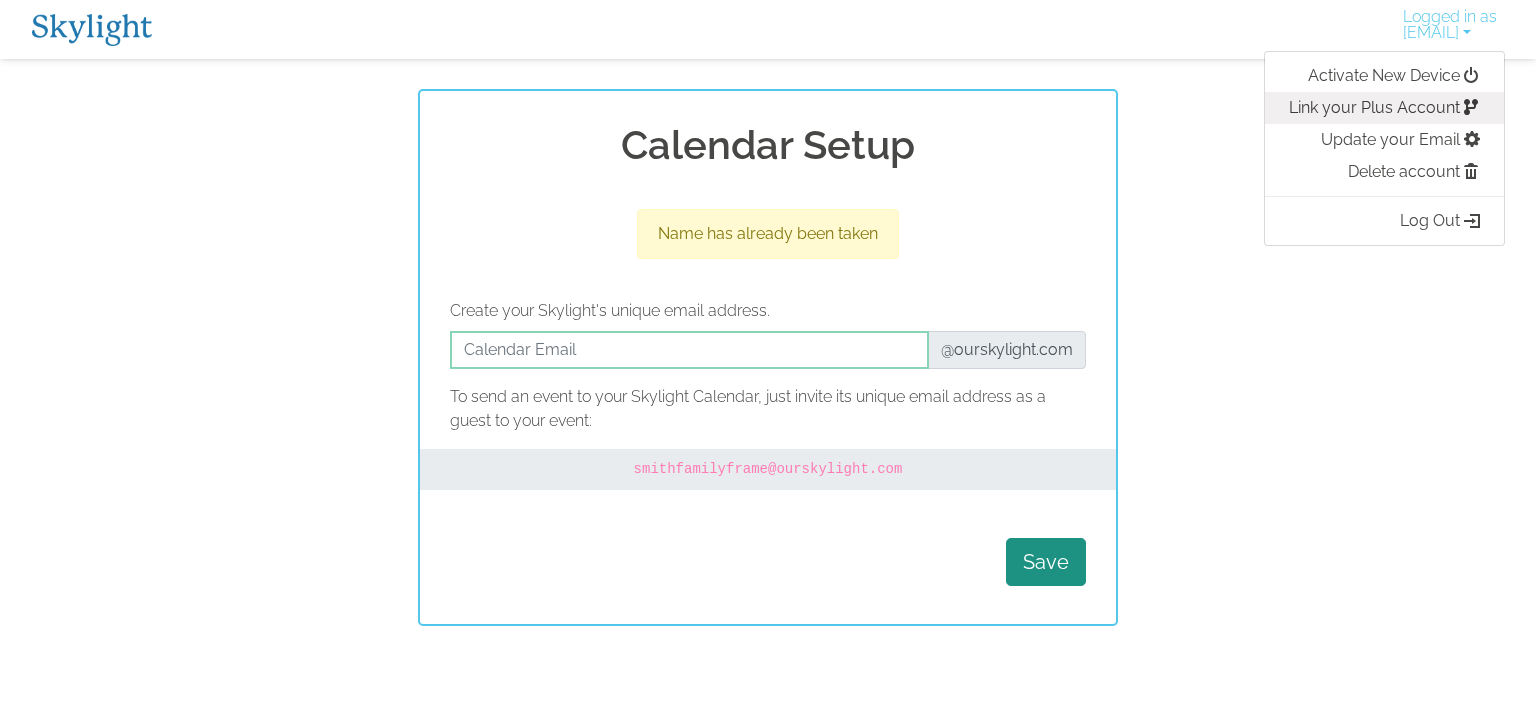 click on "Link your Plus Account" at bounding box center (1384, 108) 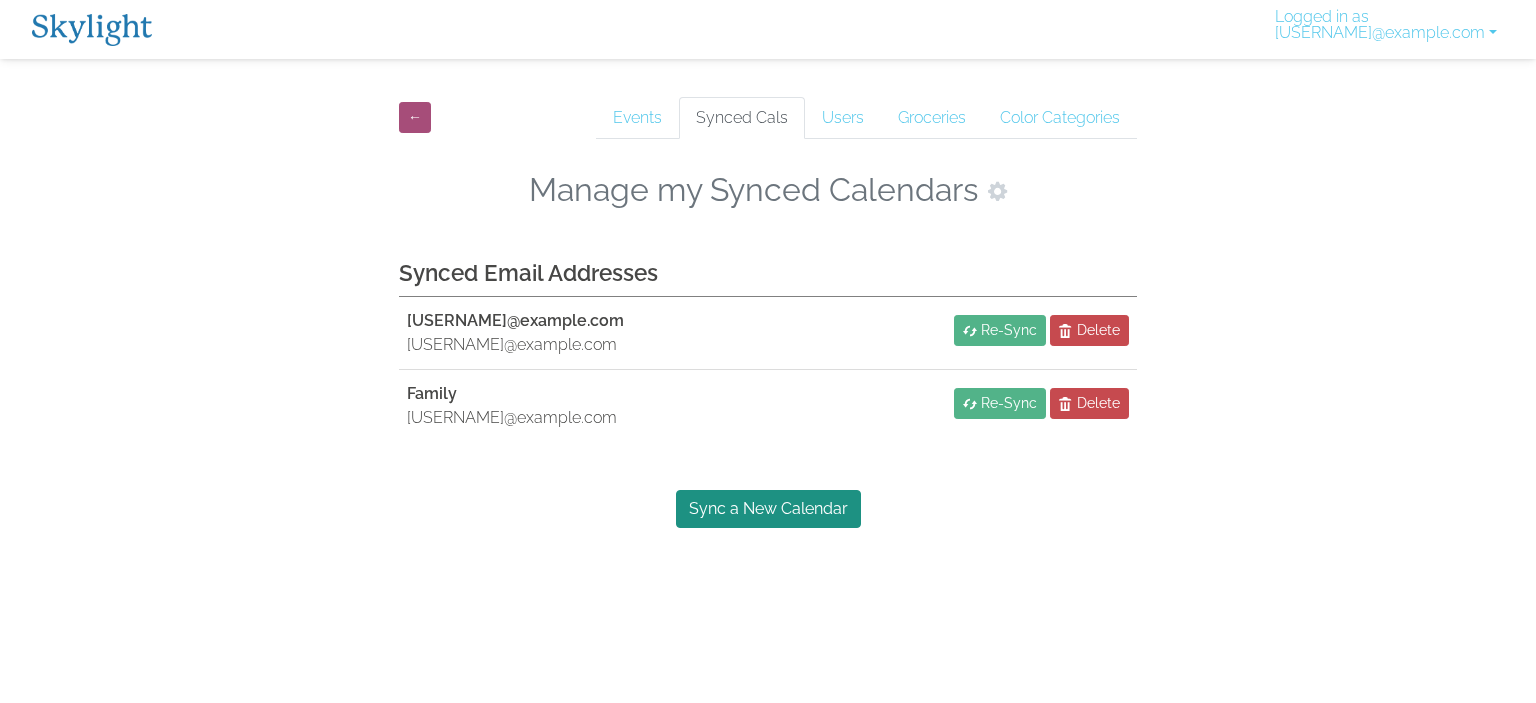 scroll, scrollTop: 0, scrollLeft: 0, axis: both 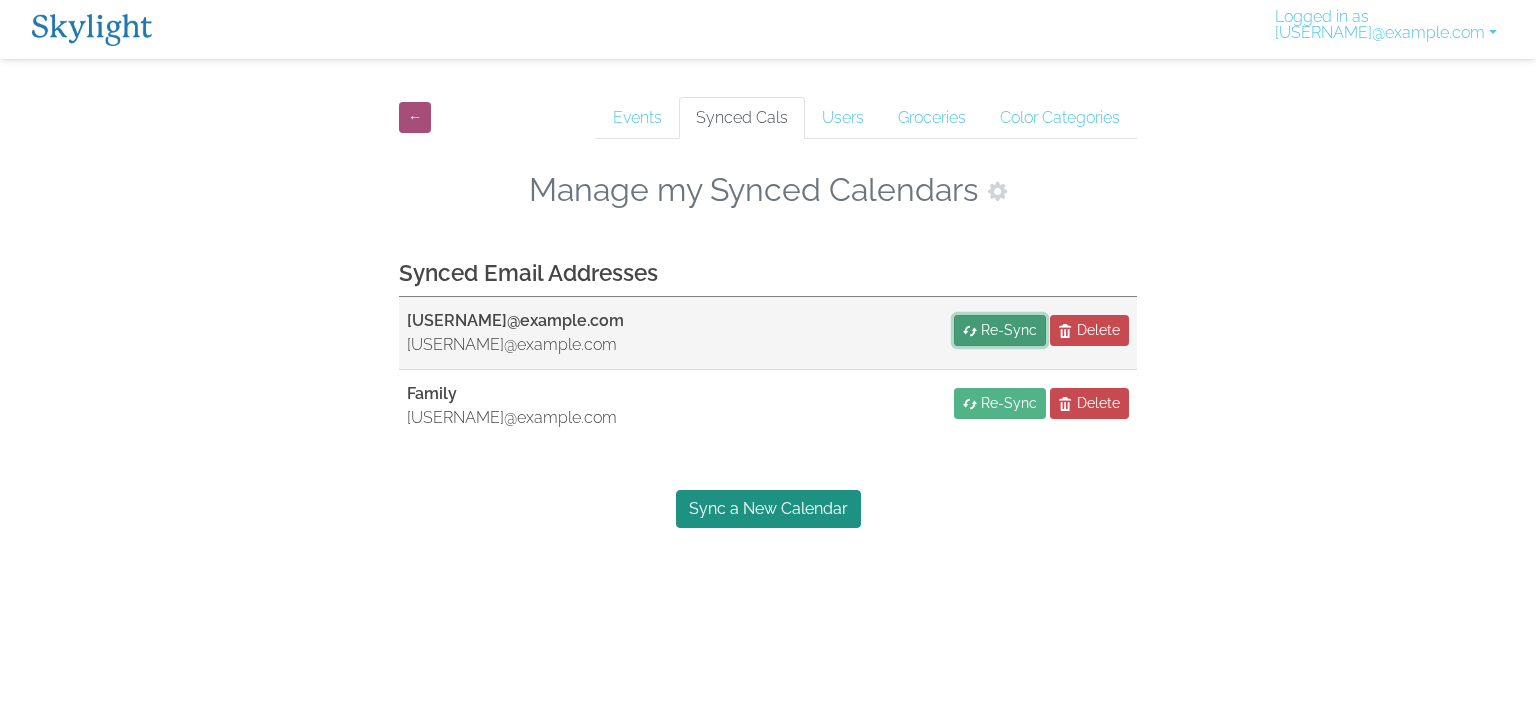 click on "Re-Sync" at bounding box center (1009, 330) 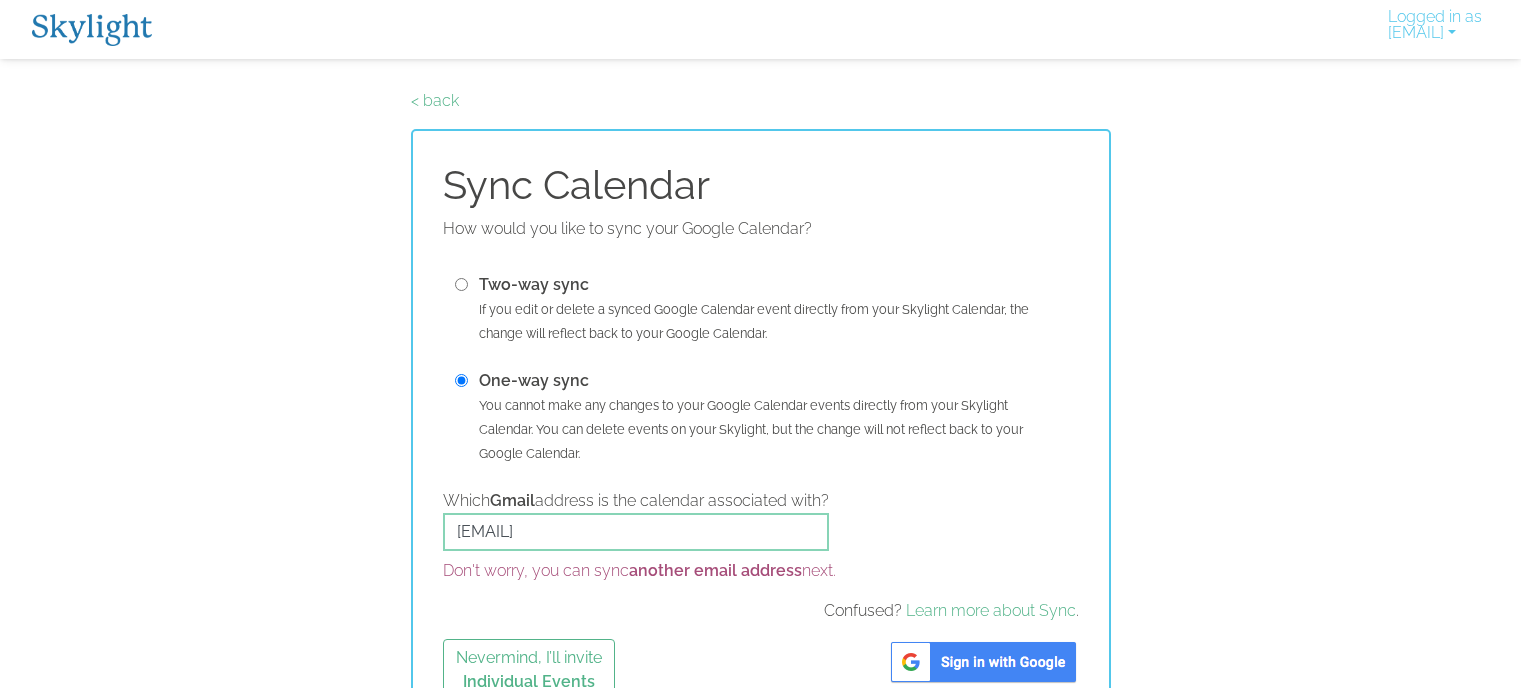 scroll, scrollTop: 0, scrollLeft: 0, axis: both 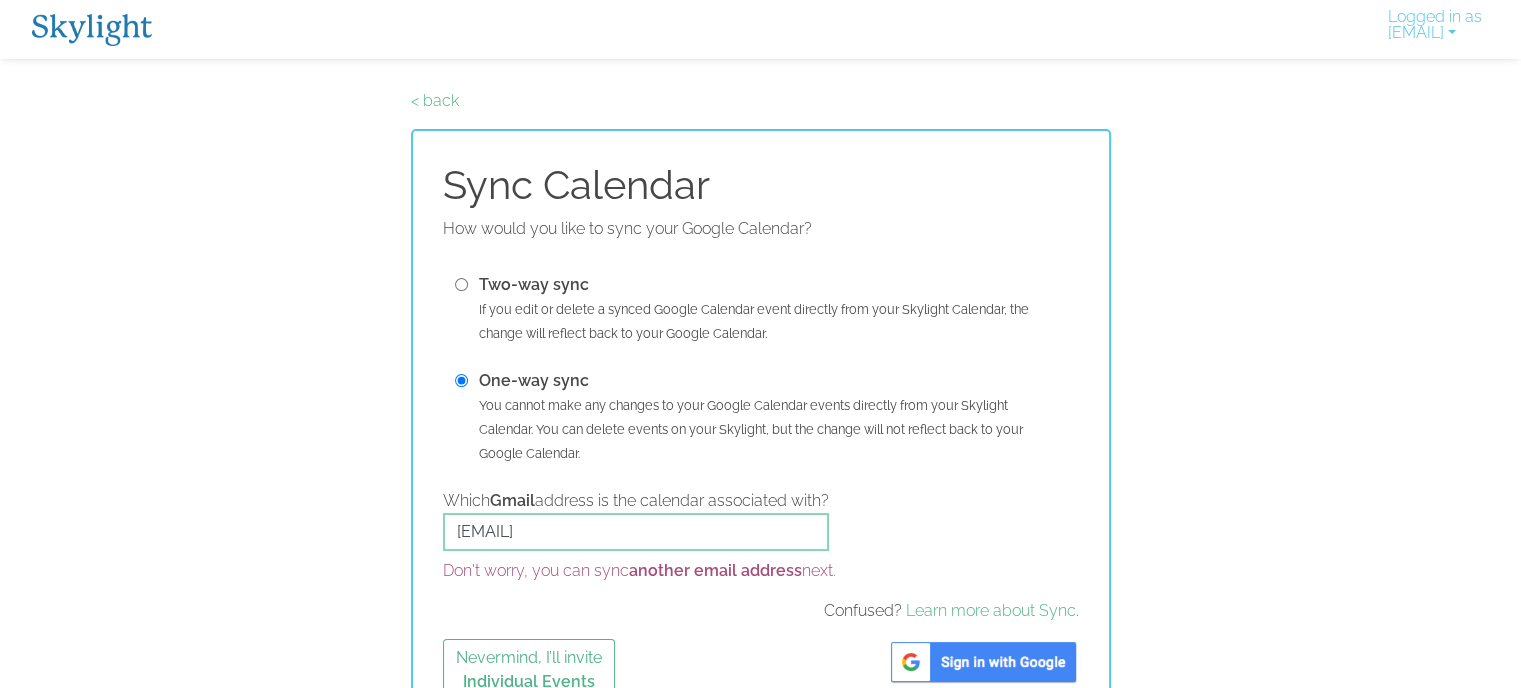 click at bounding box center [461, 284] 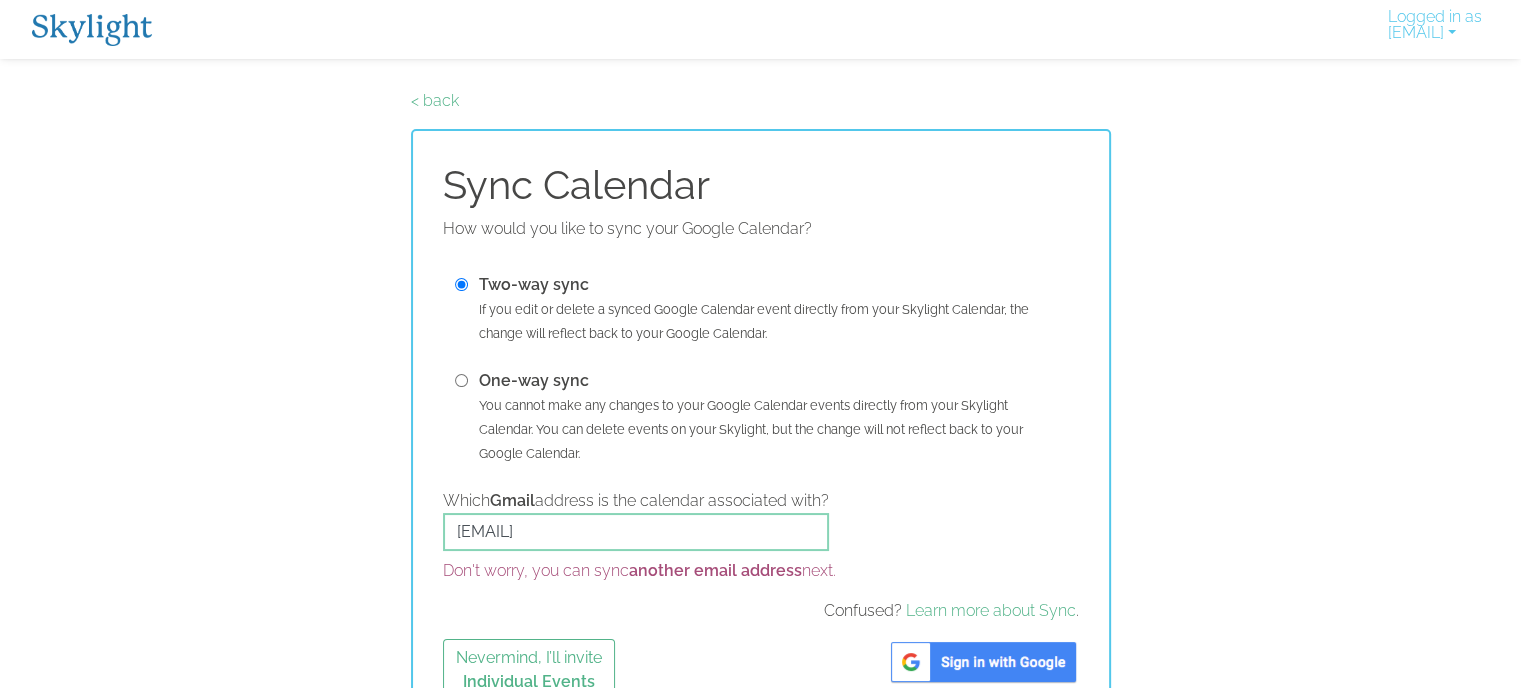 scroll, scrollTop: 43, scrollLeft: 0, axis: vertical 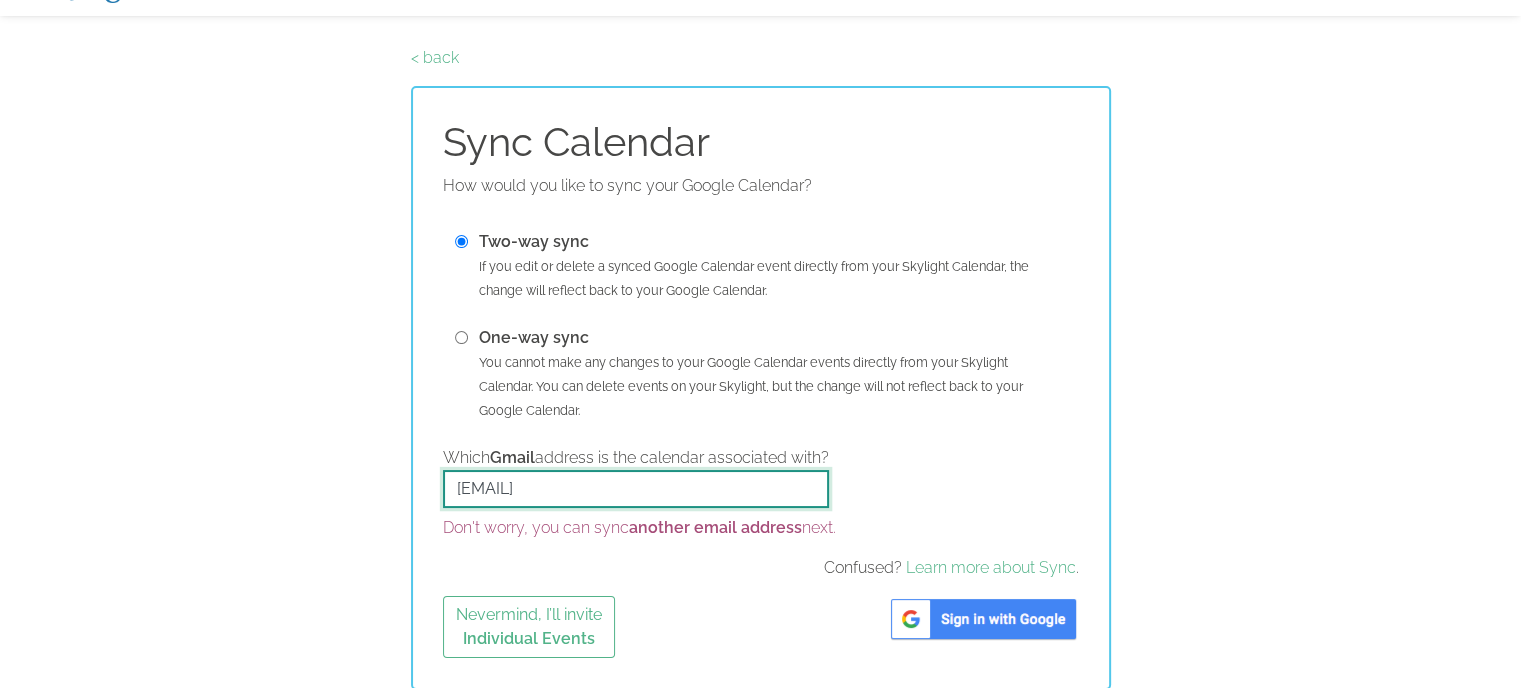 click on "[EMAIL]" at bounding box center (636, 489) 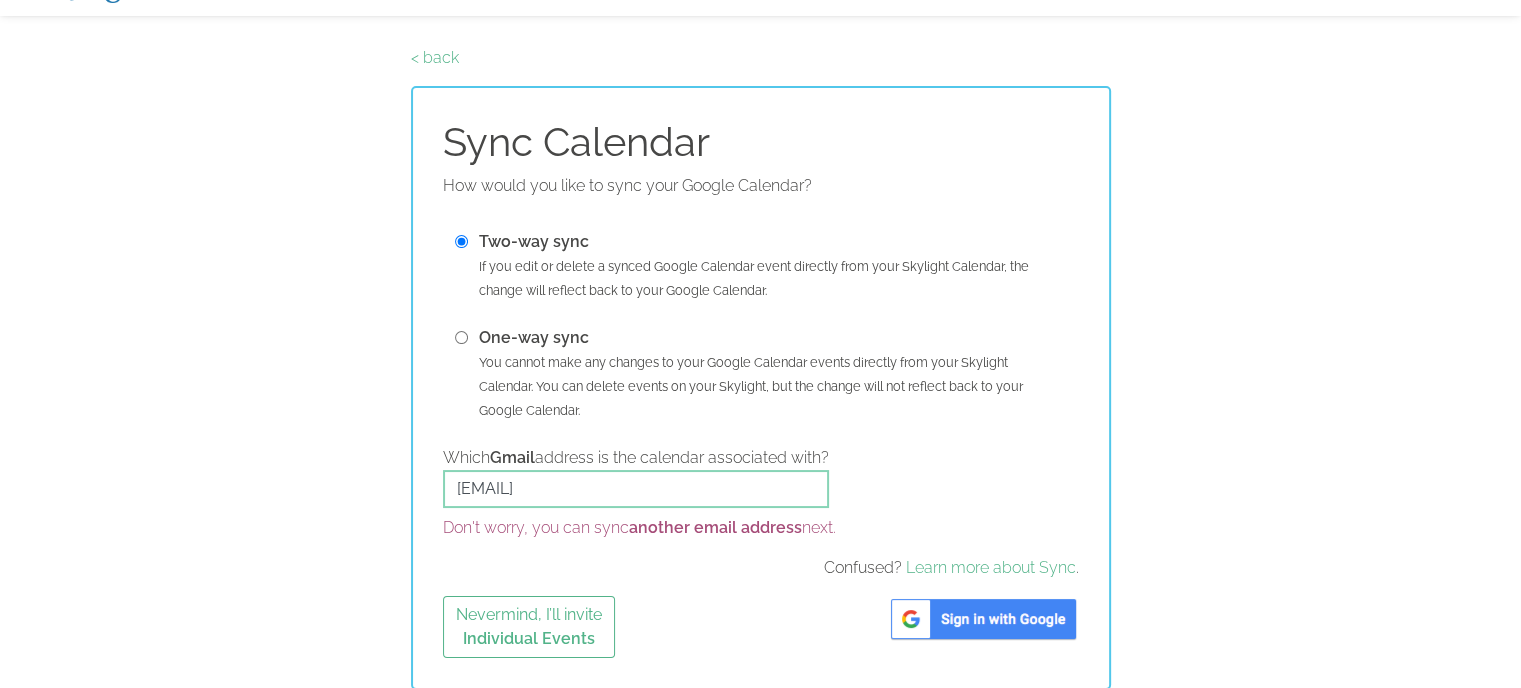 click at bounding box center (983, 619) 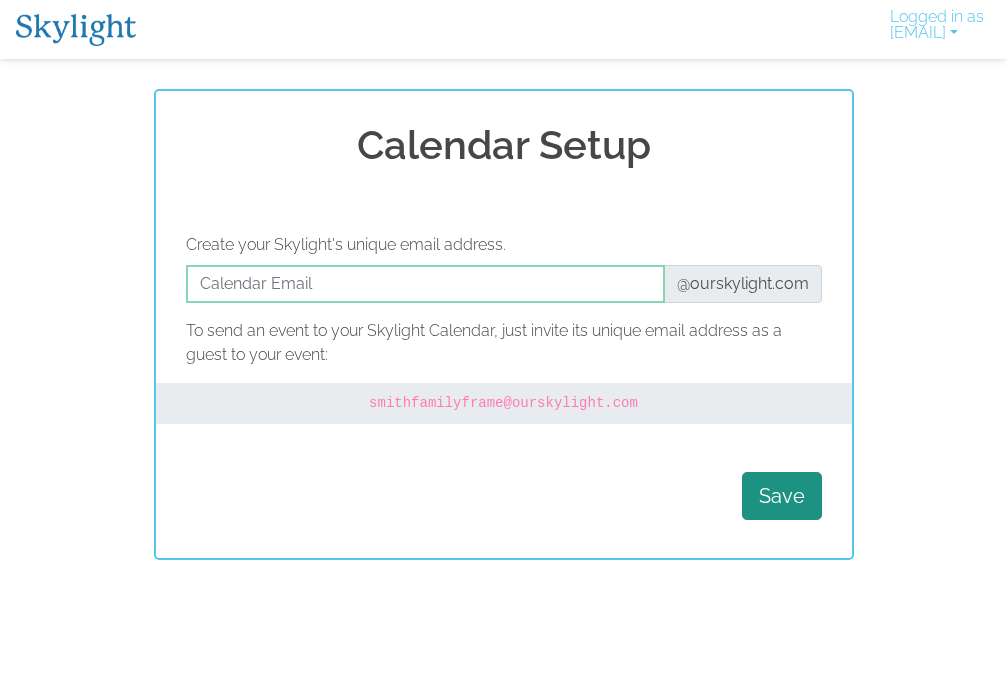 scroll, scrollTop: 0, scrollLeft: 0, axis: both 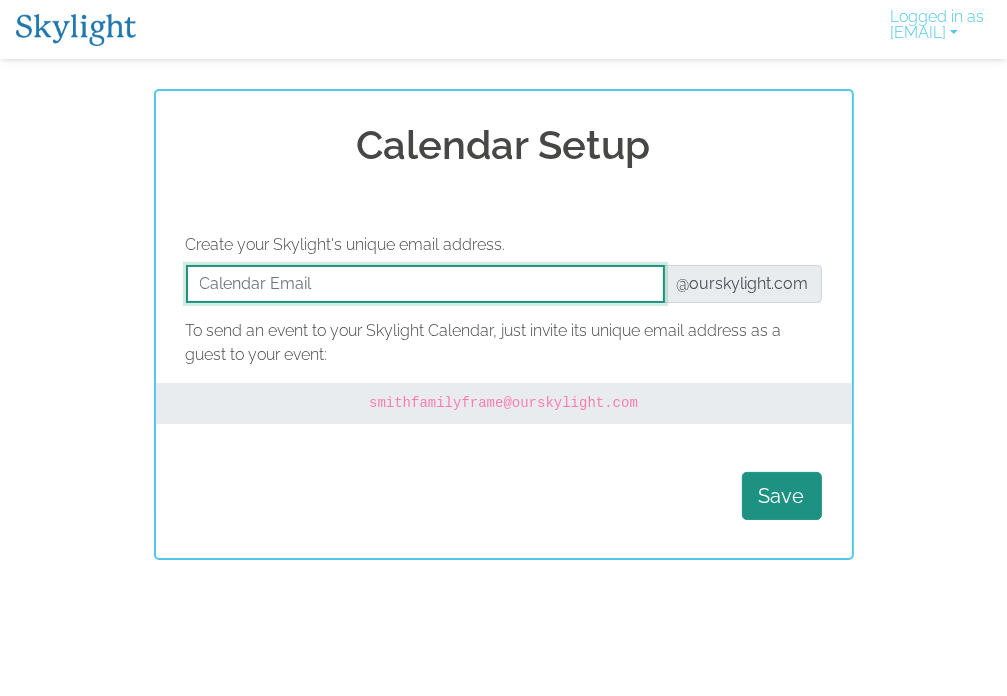click at bounding box center [425, 284] 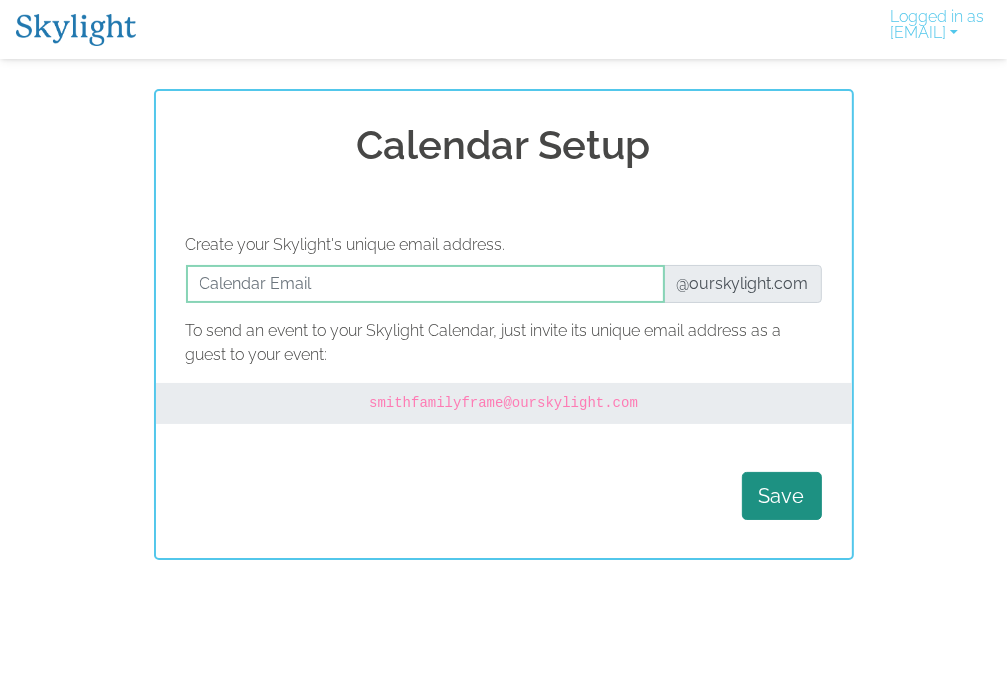click on "Create your Skylight's unique email address.   @ourskylight.com To send an event to your Skylight Calendar, just invite its unique email address as a guest to your event: smithfamilyframe @ourskylight.com Save" at bounding box center [504, 380] 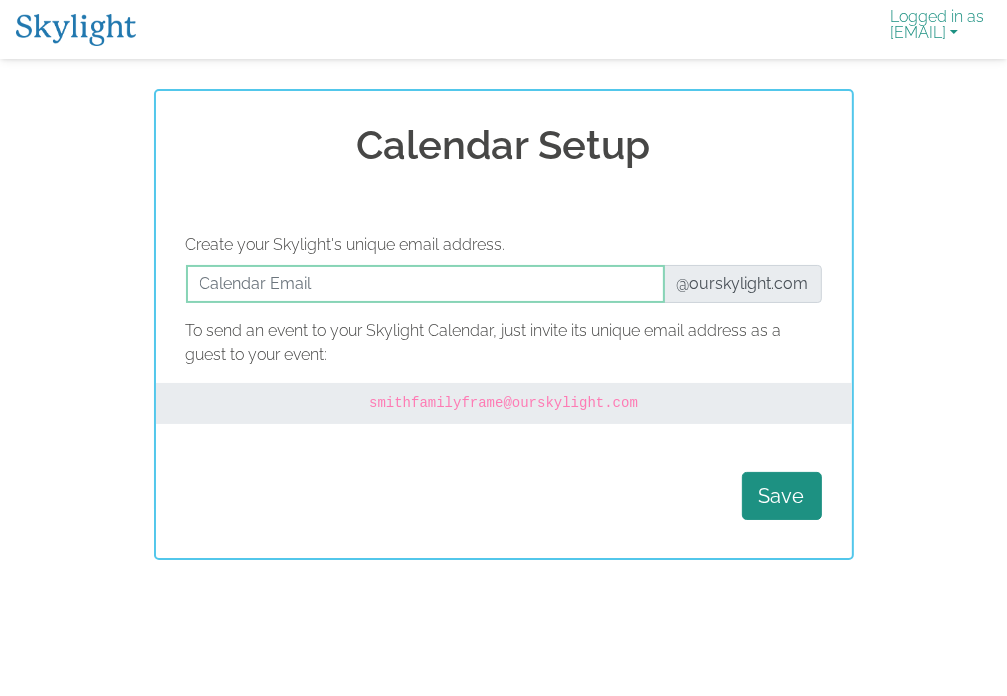 click on "Logged in as chrisandjeriross@gmail.com" at bounding box center (937, 29) 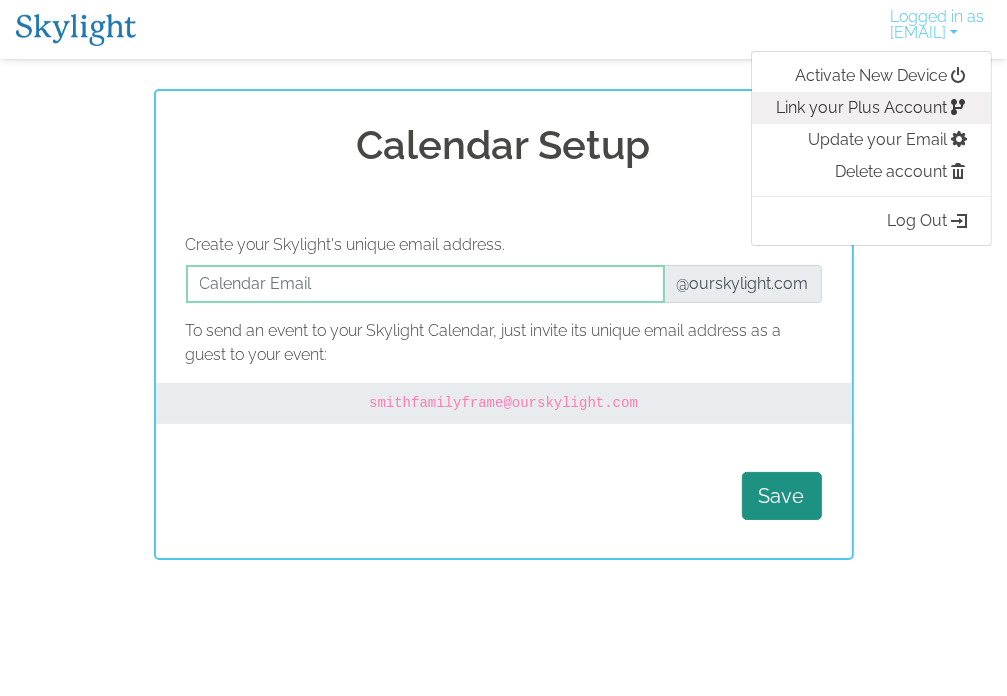 click on "Link your Plus Account" at bounding box center [871, 108] 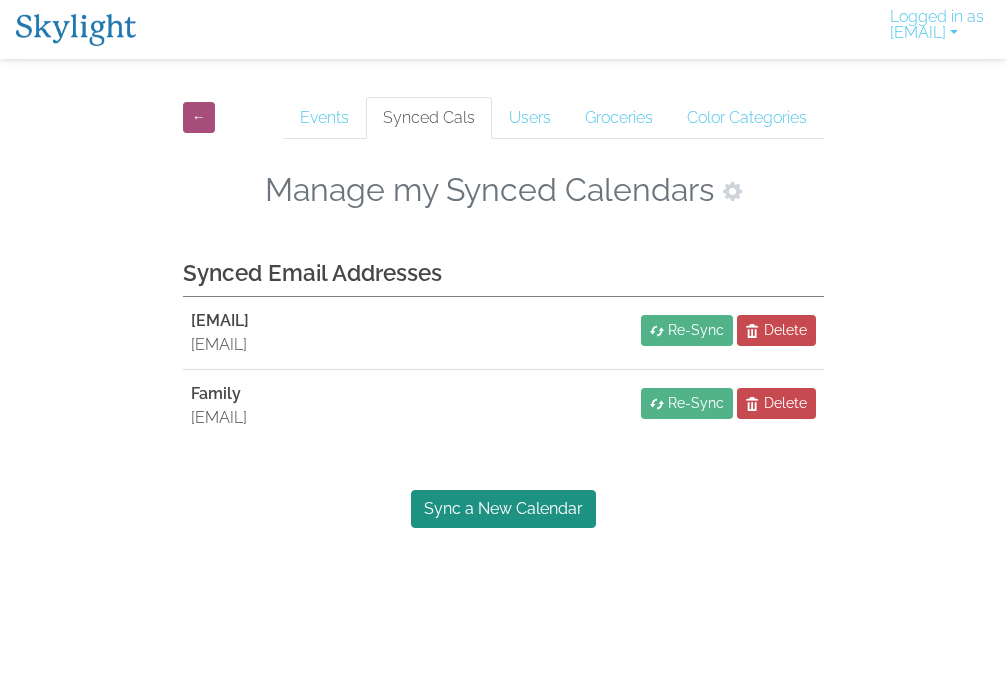 scroll, scrollTop: 0, scrollLeft: 0, axis: both 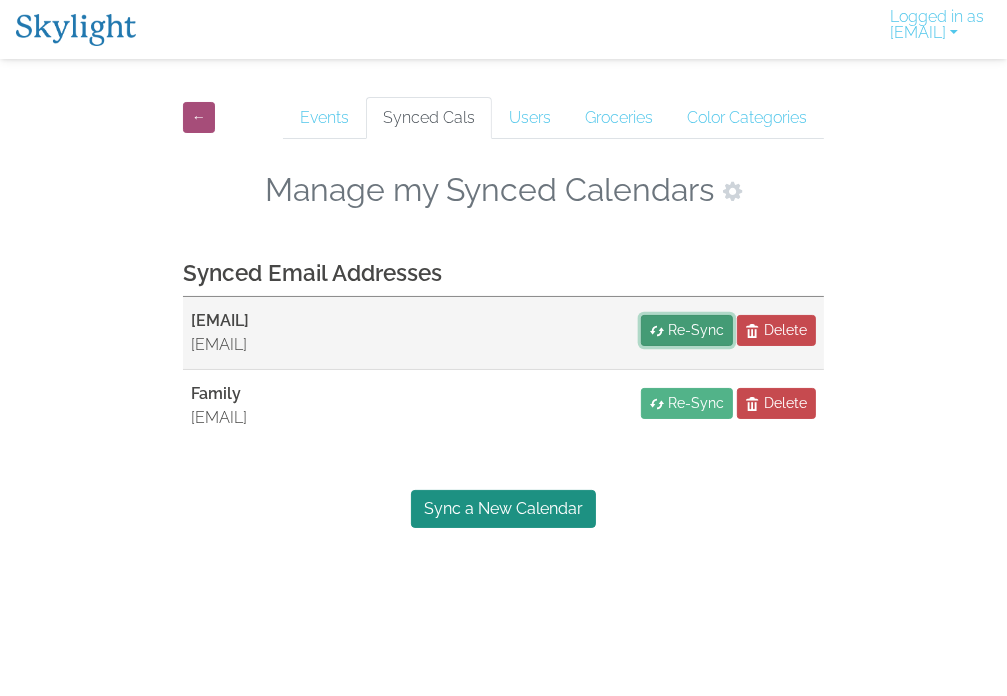 click on "Re-Sync" at bounding box center [696, 330] 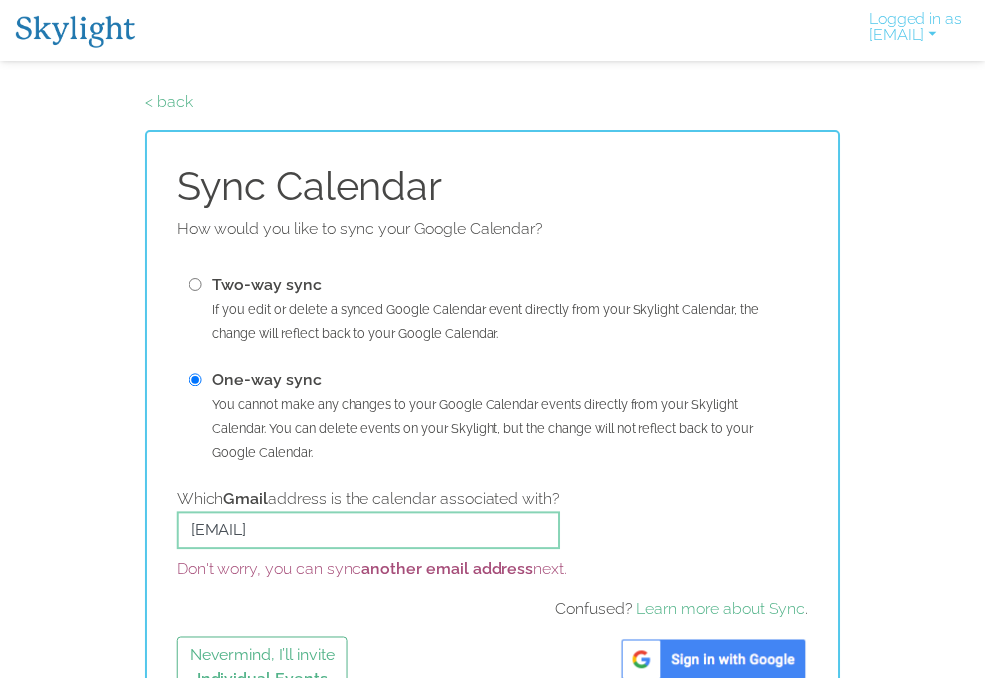scroll, scrollTop: 0, scrollLeft: 0, axis: both 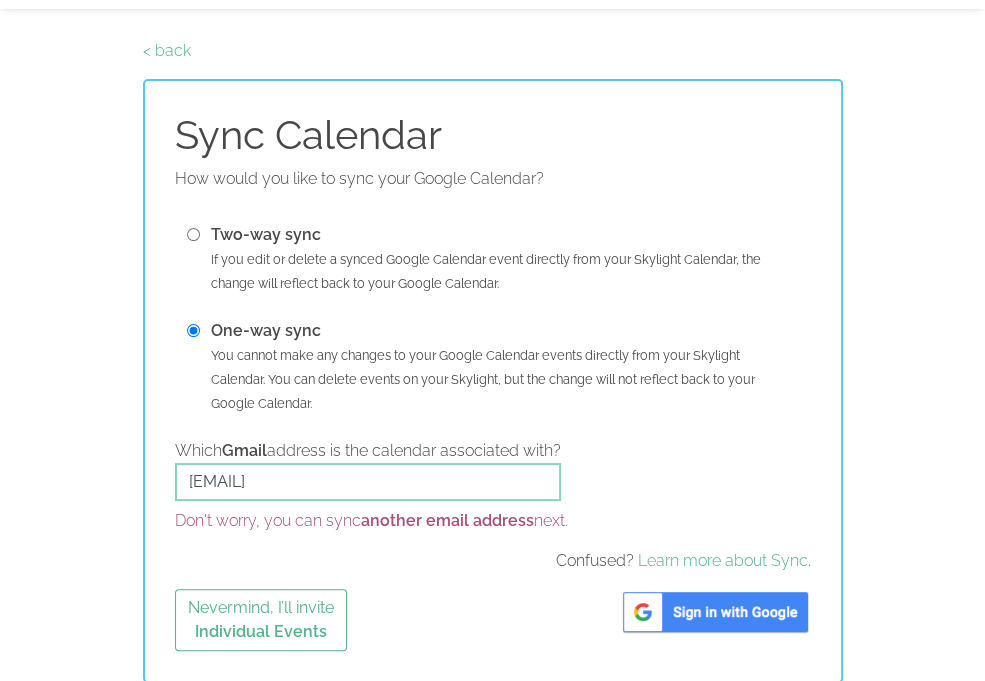 click on "< back" at bounding box center [493, 51] 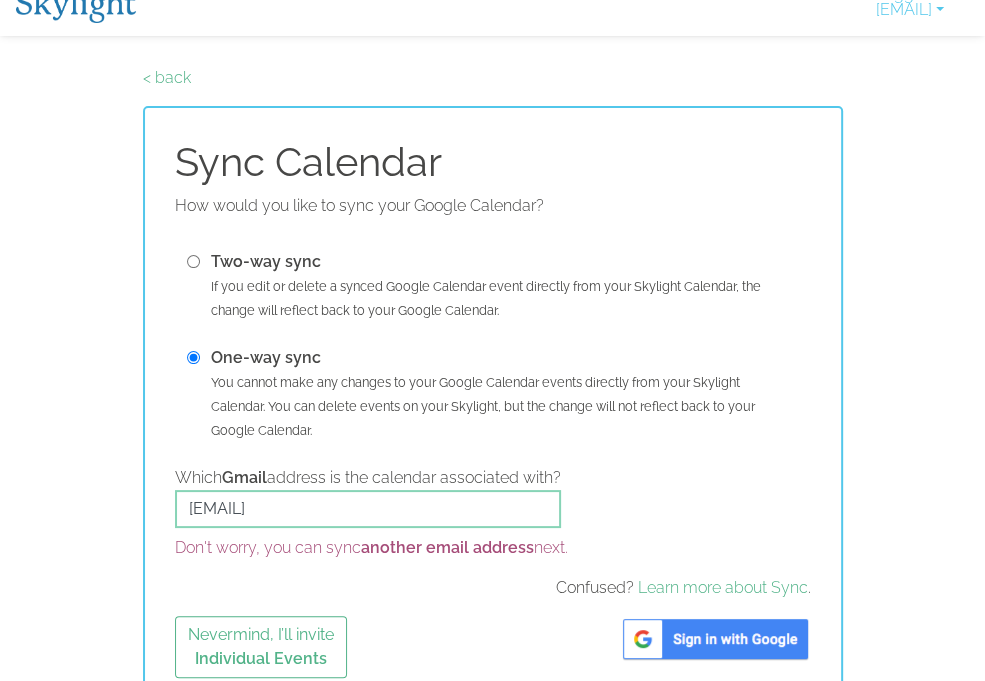 scroll, scrollTop: 0, scrollLeft: 0, axis: both 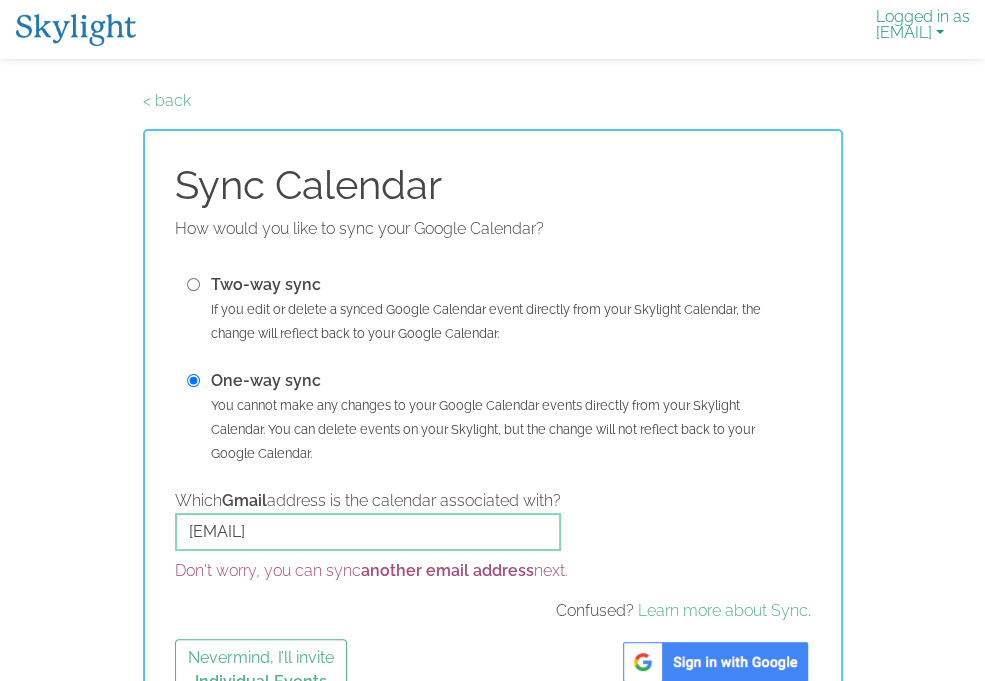 click on "Logged in as chrisandjeriross@gmail.com" at bounding box center [923, 29] 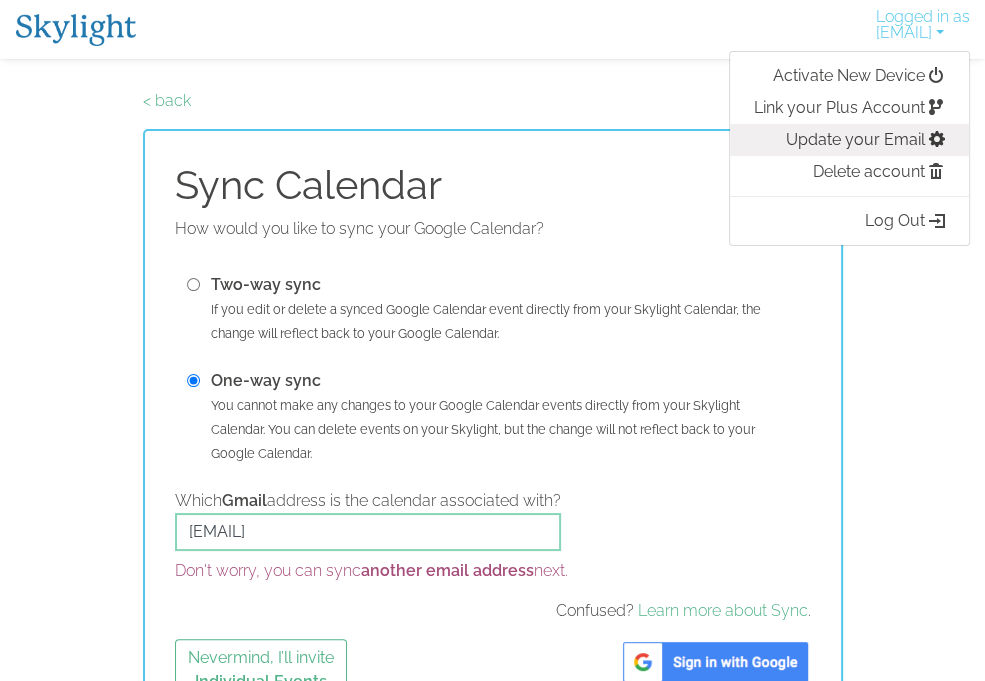 click on "Update your Email" at bounding box center [849, 140] 